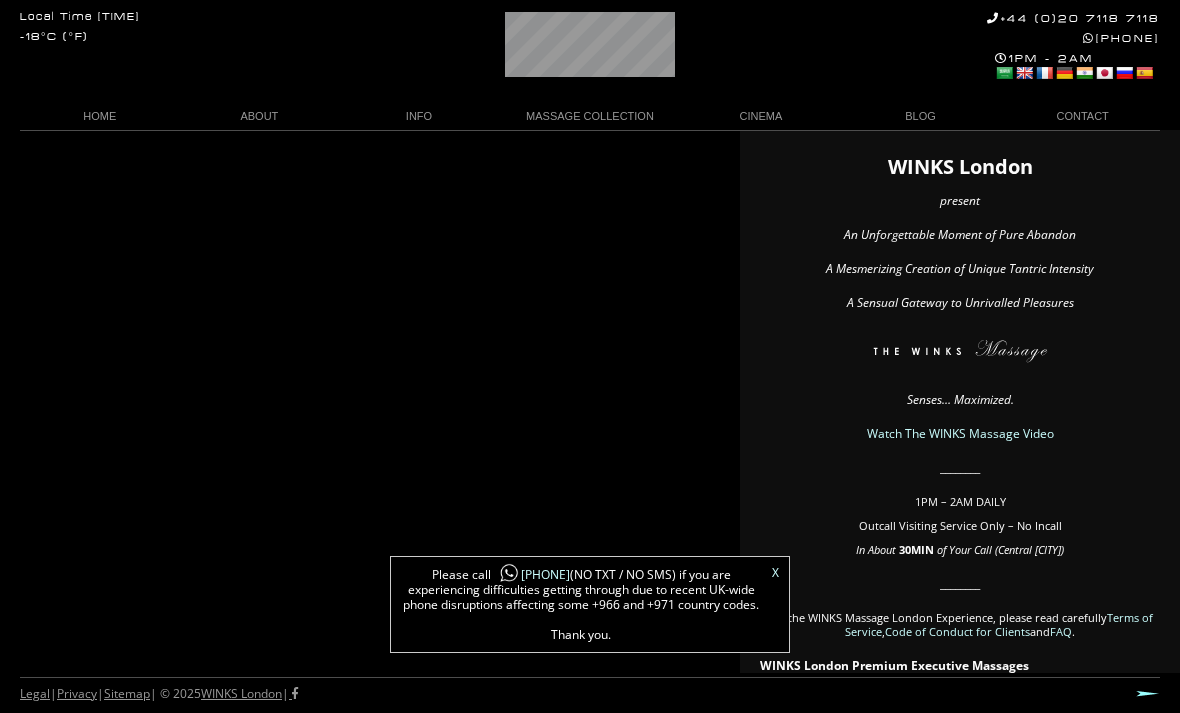 scroll, scrollTop: 0, scrollLeft: 0, axis: both 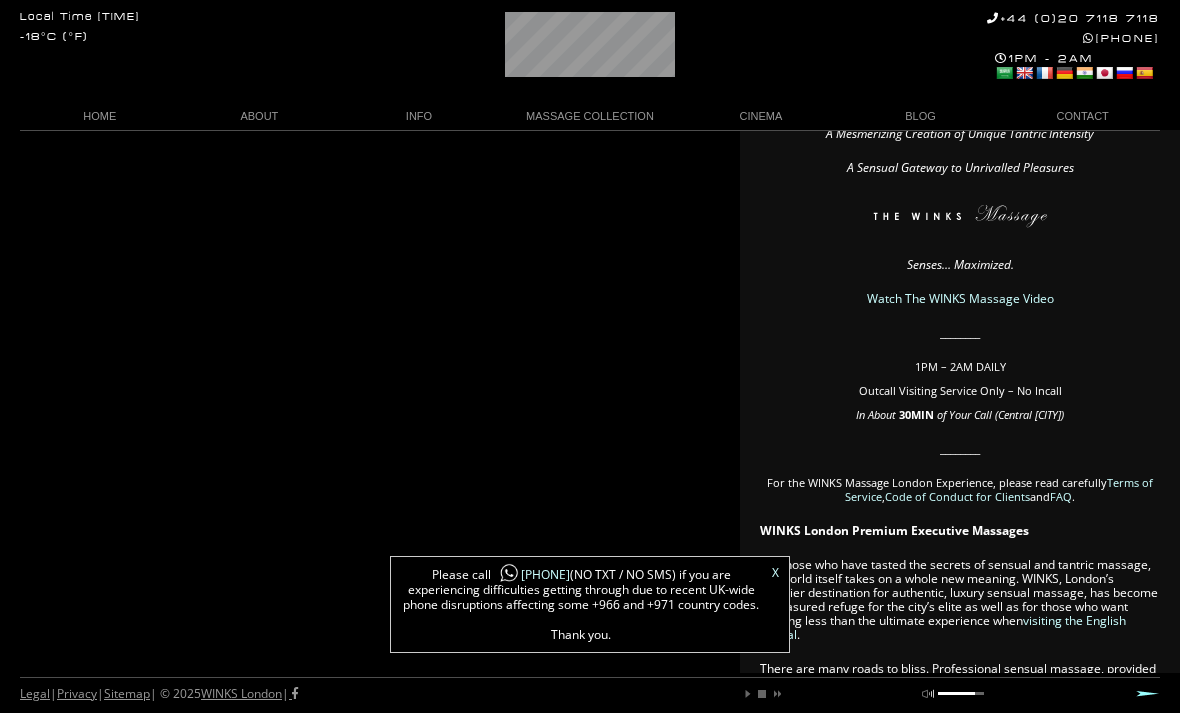 click on "X
Please call     [PHONE]  (NO TXT / NO SMS) if you are experiencing difficulties getting through due to recent UK-wide phone disruptions affecting some +966 and +971 country codes. Thank you." at bounding box center [590, 604] 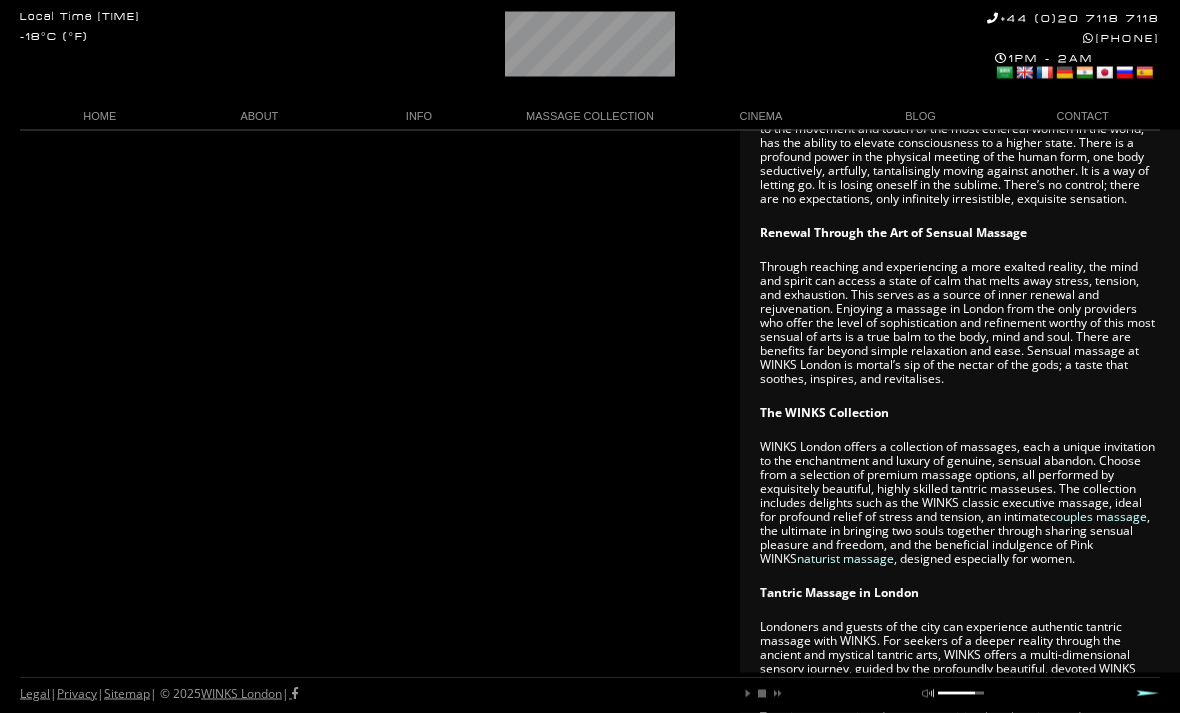 scroll, scrollTop: 883, scrollLeft: 0, axis: vertical 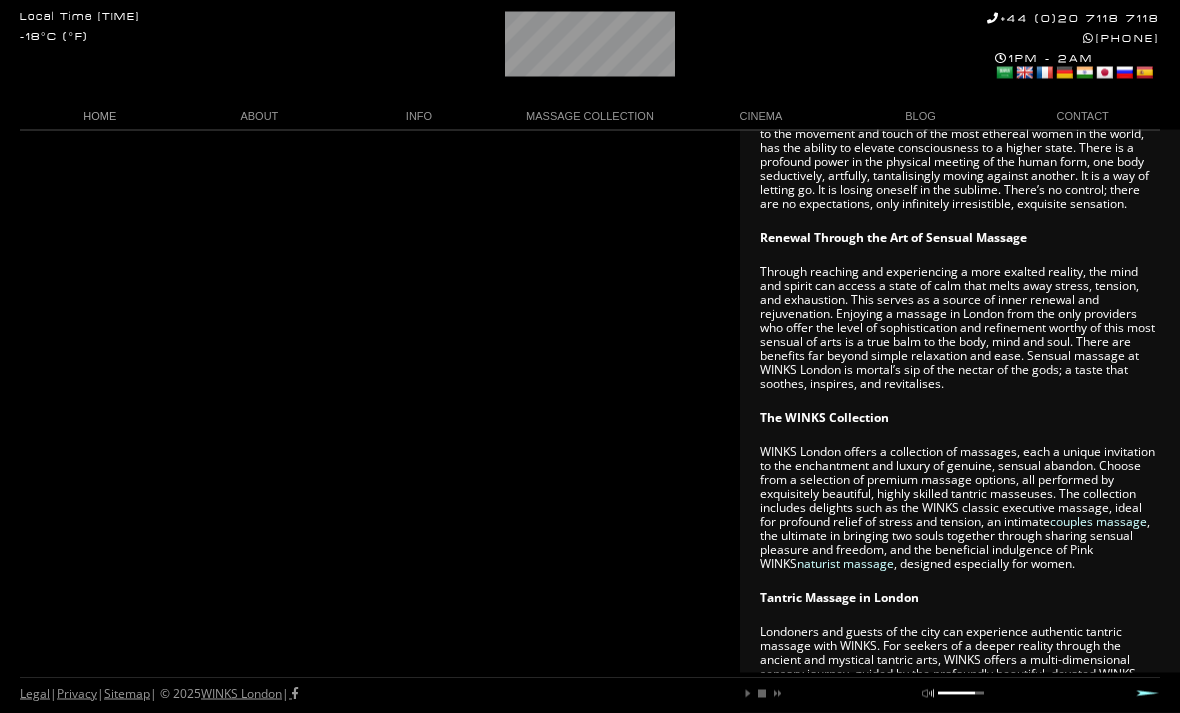 click on "HOME" at bounding box center (100, 116) 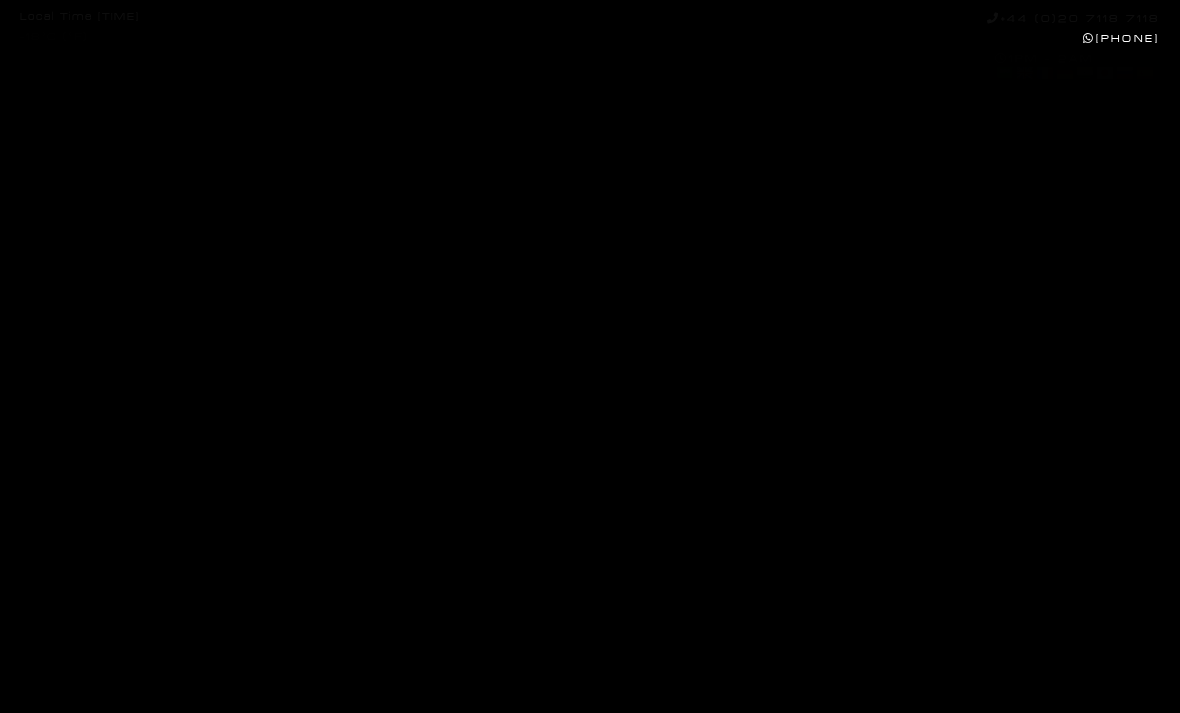 scroll, scrollTop: 0, scrollLeft: 0, axis: both 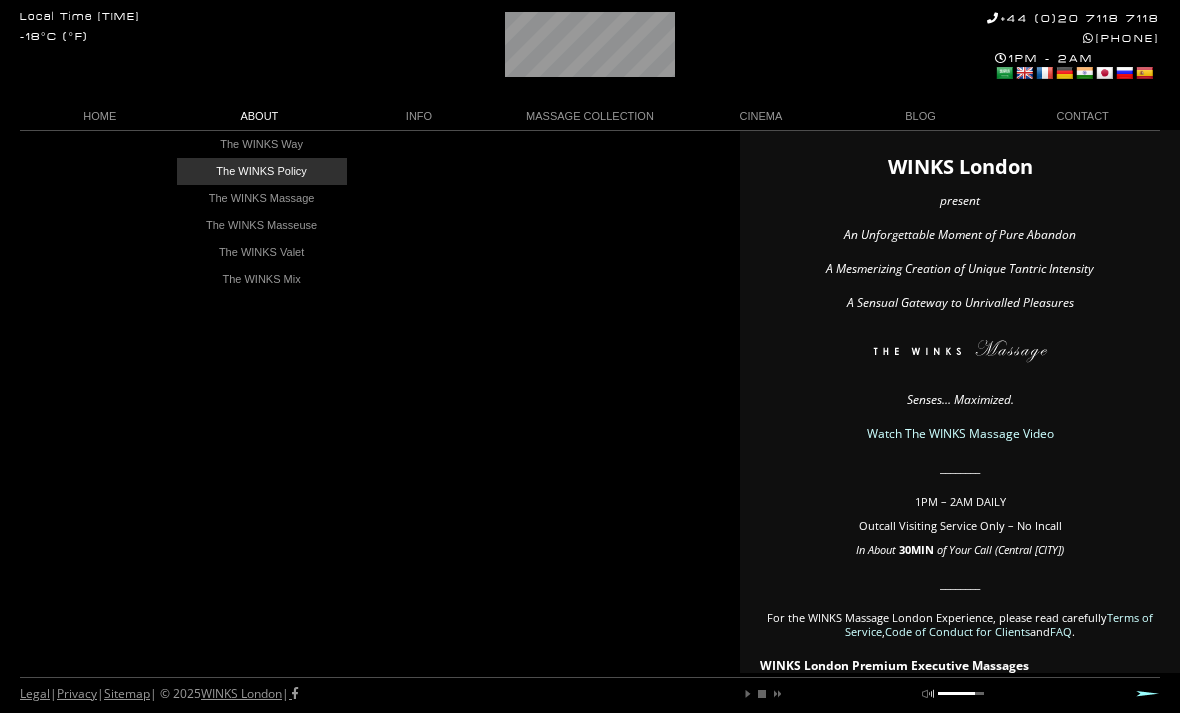 click on "The WINKS Policy" at bounding box center (262, 171) 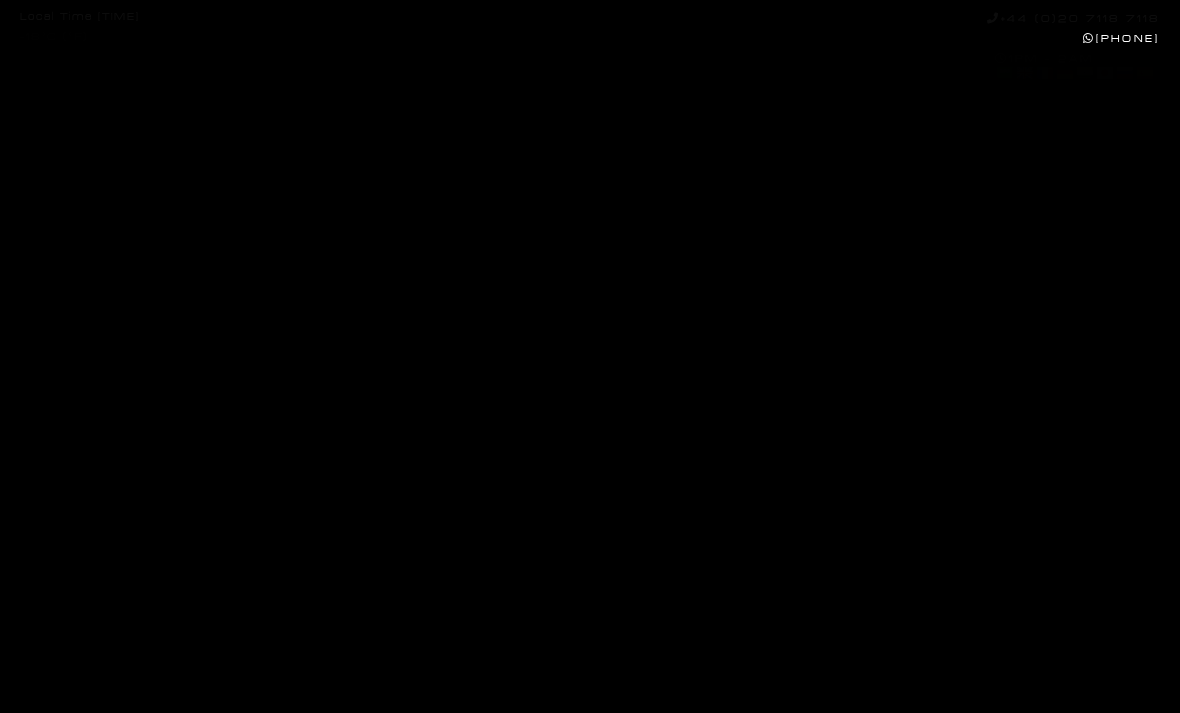 scroll, scrollTop: 0, scrollLeft: 0, axis: both 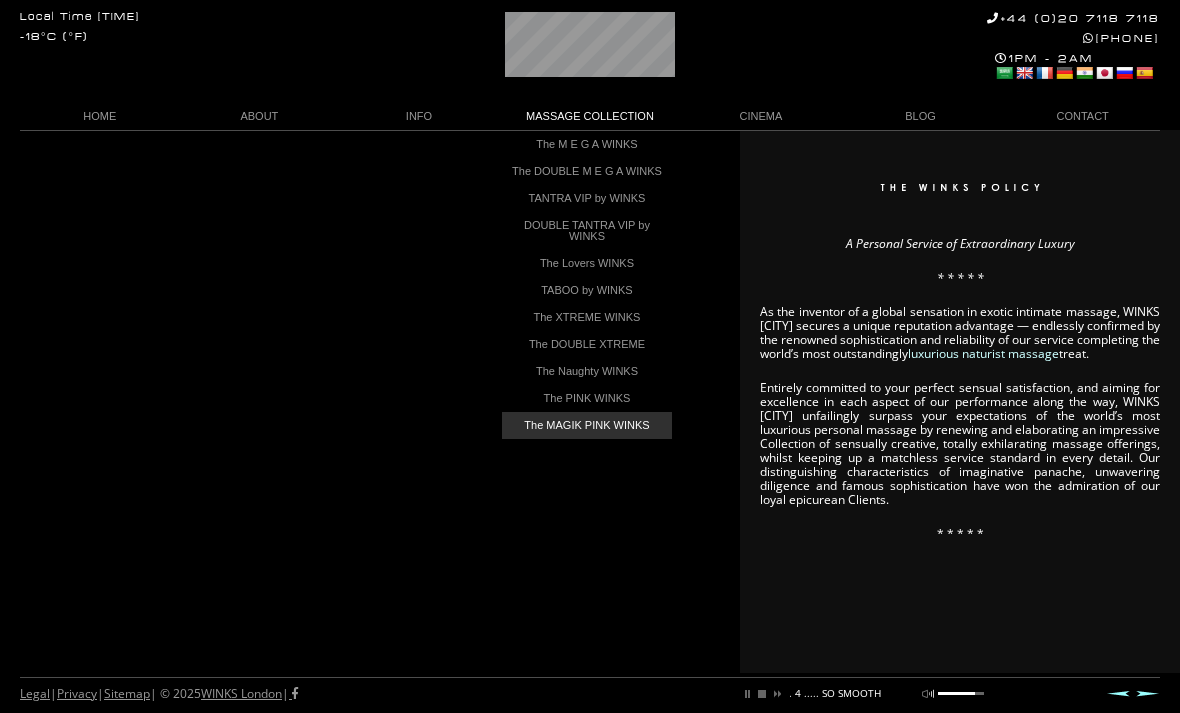 click on "The MAGIK PINK WINKS" at bounding box center [587, 425] 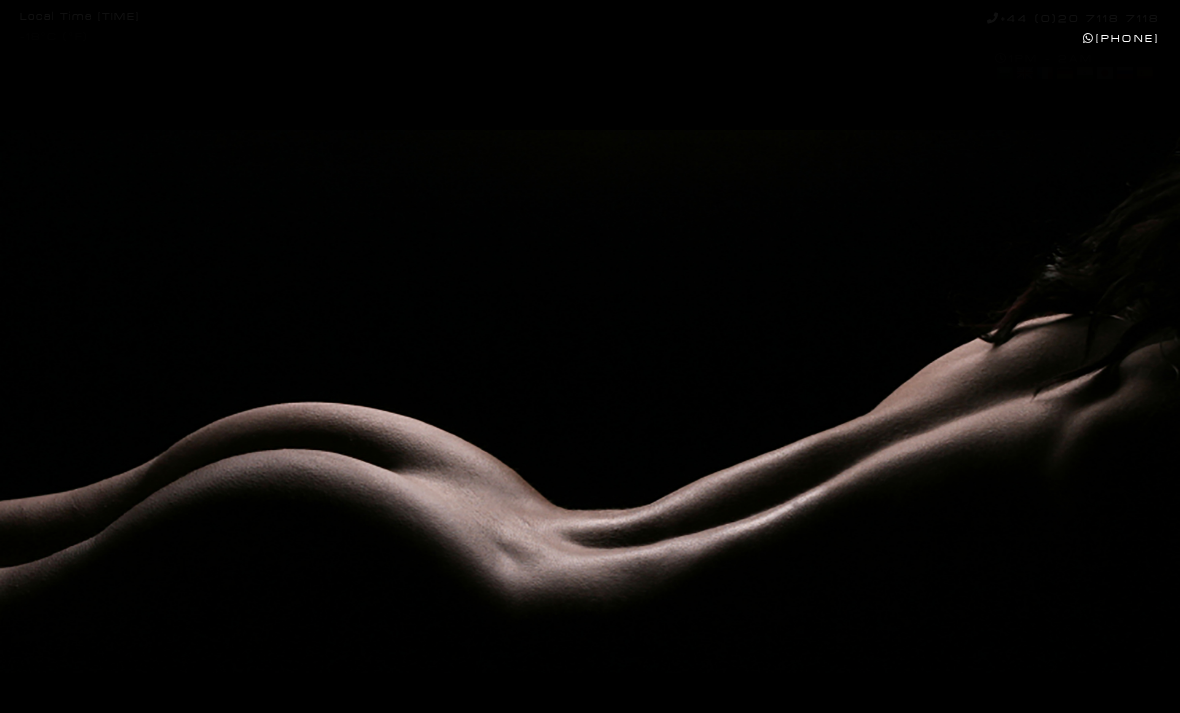scroll, scrollTop: 0, scrollLeft: 0, axis: both 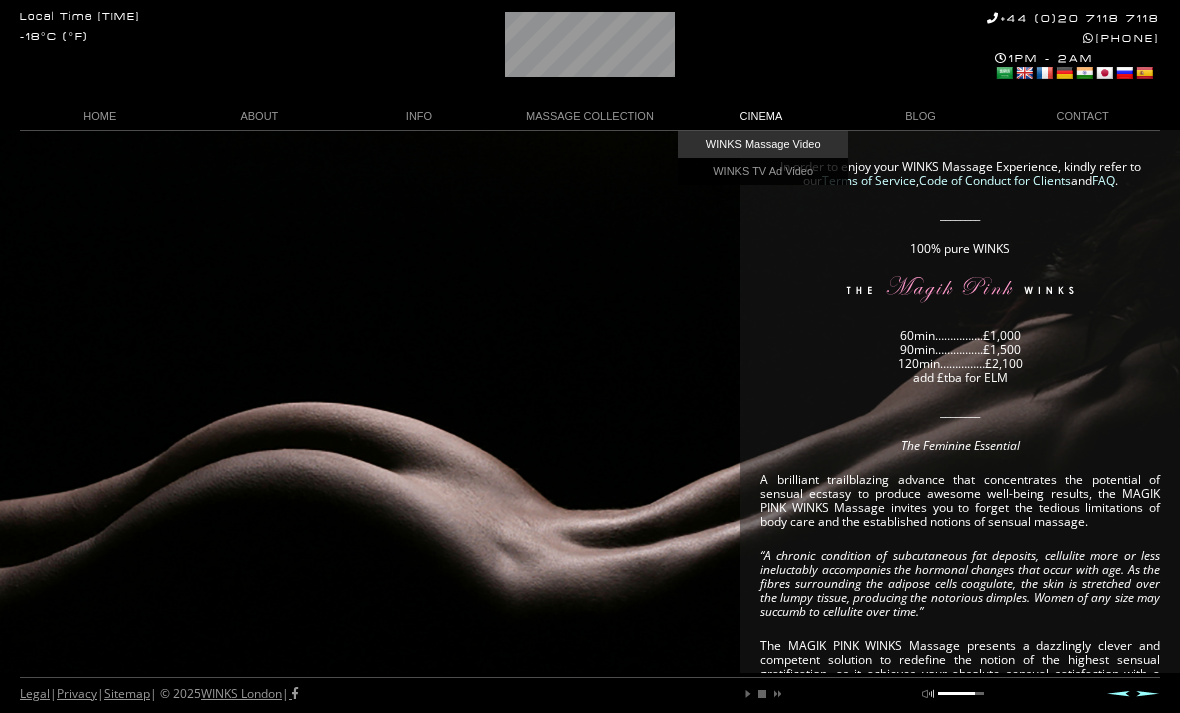 click on "WINKS Massage Video" at bounding box center [763, 144] 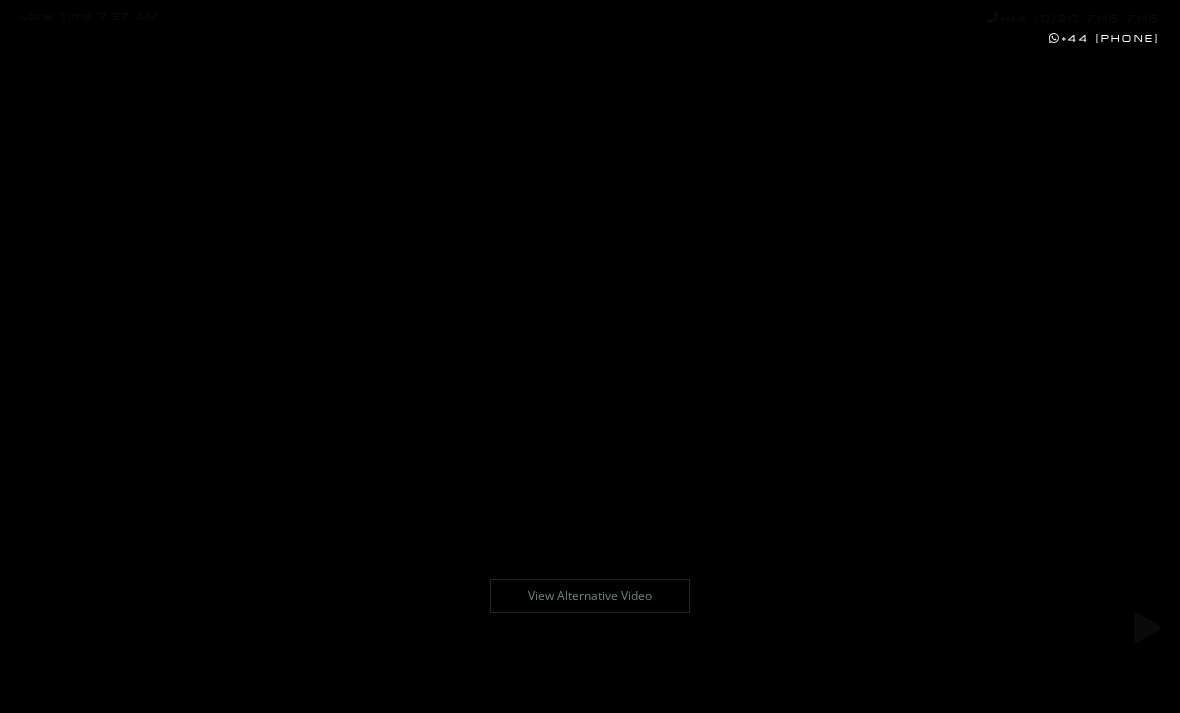 scroll, scrollTop: 0, scrollLeft: 0, axis: both 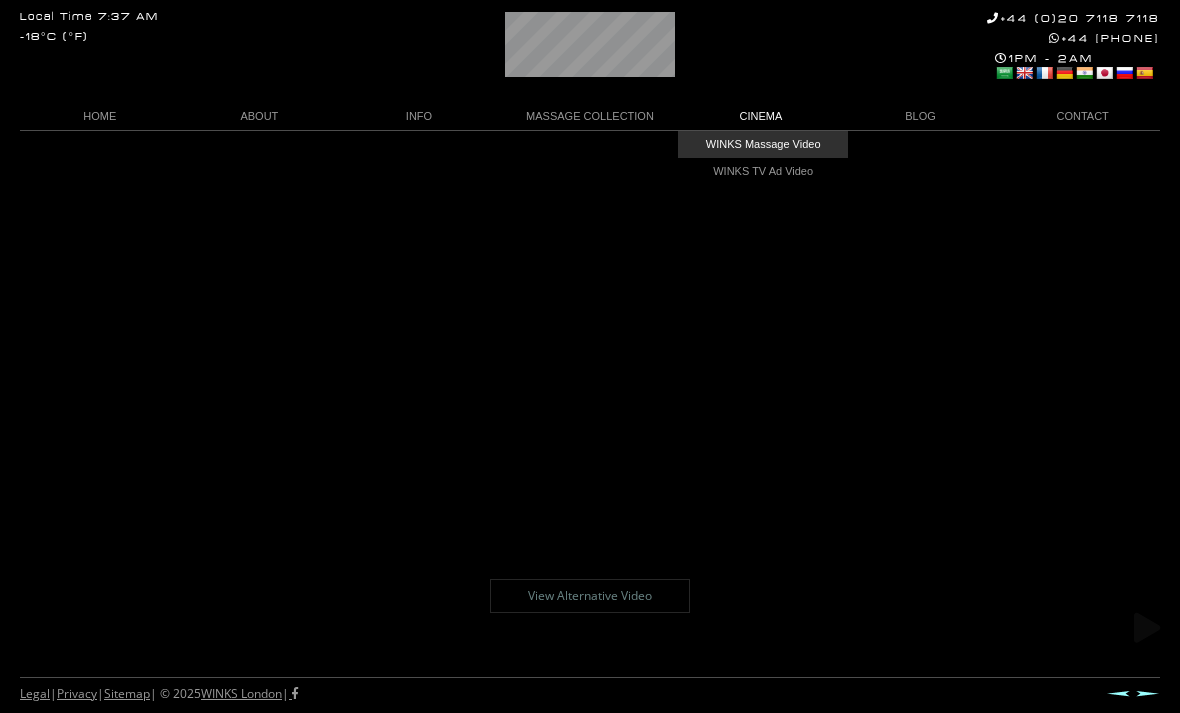 click on "WINKS Massage Video" at bounding box center (763, 144) 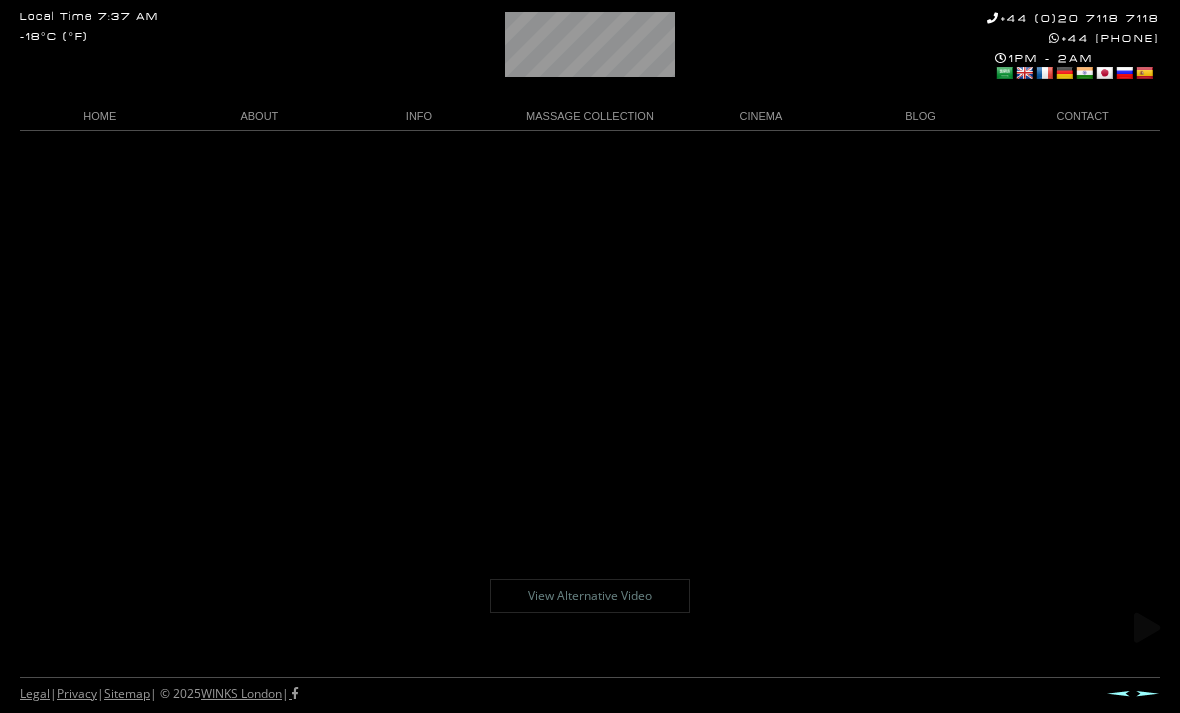 click on "CINEMA" at bounding box center (761, 116) 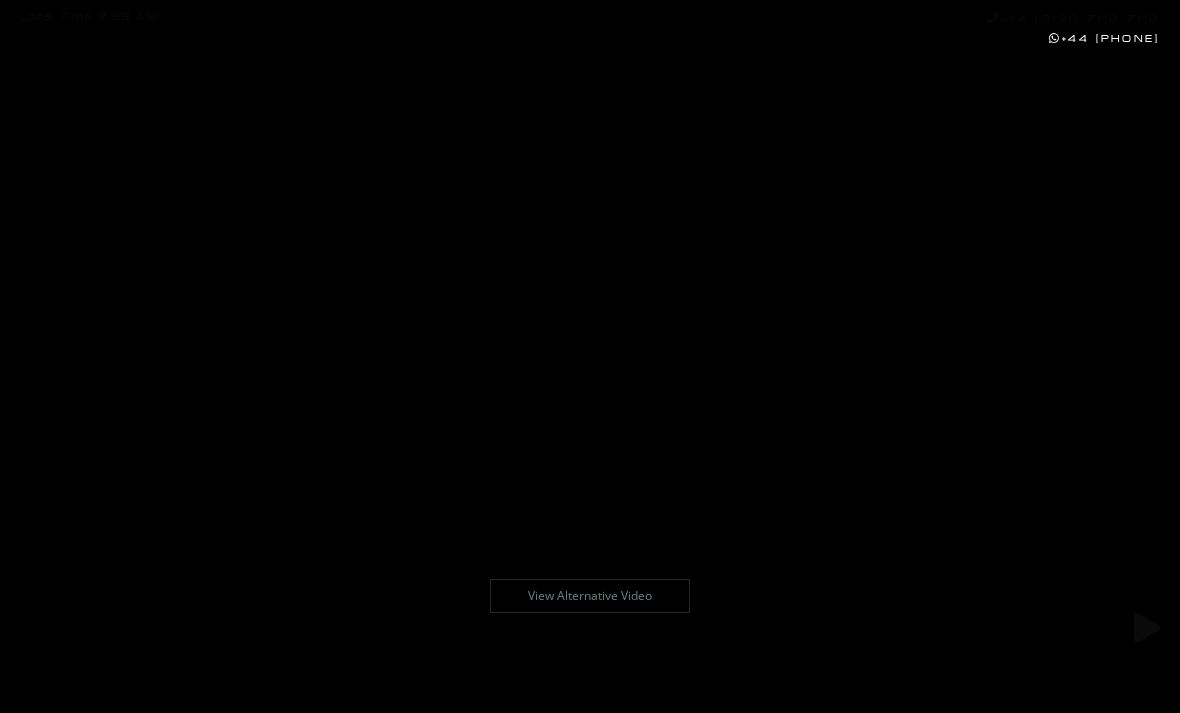 scroll, scrollTop: 0, scrollLeft: 0, axis: both 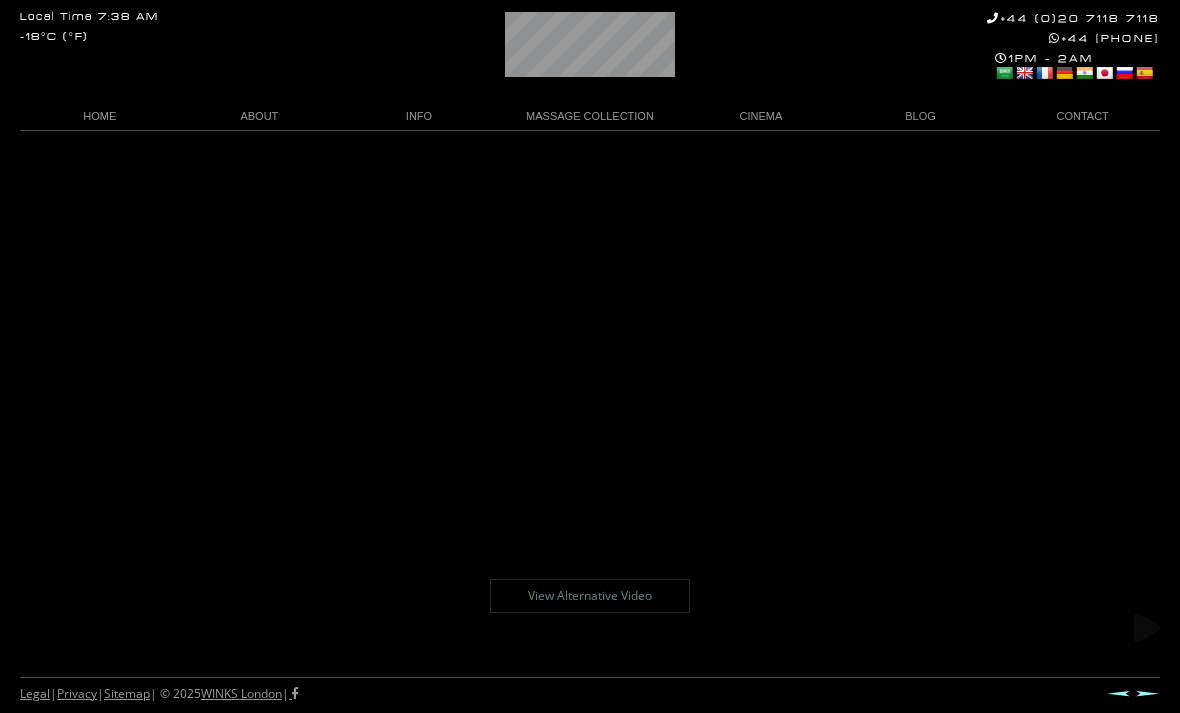 click on "View Alternative Video" at bounding box center [590, 596] 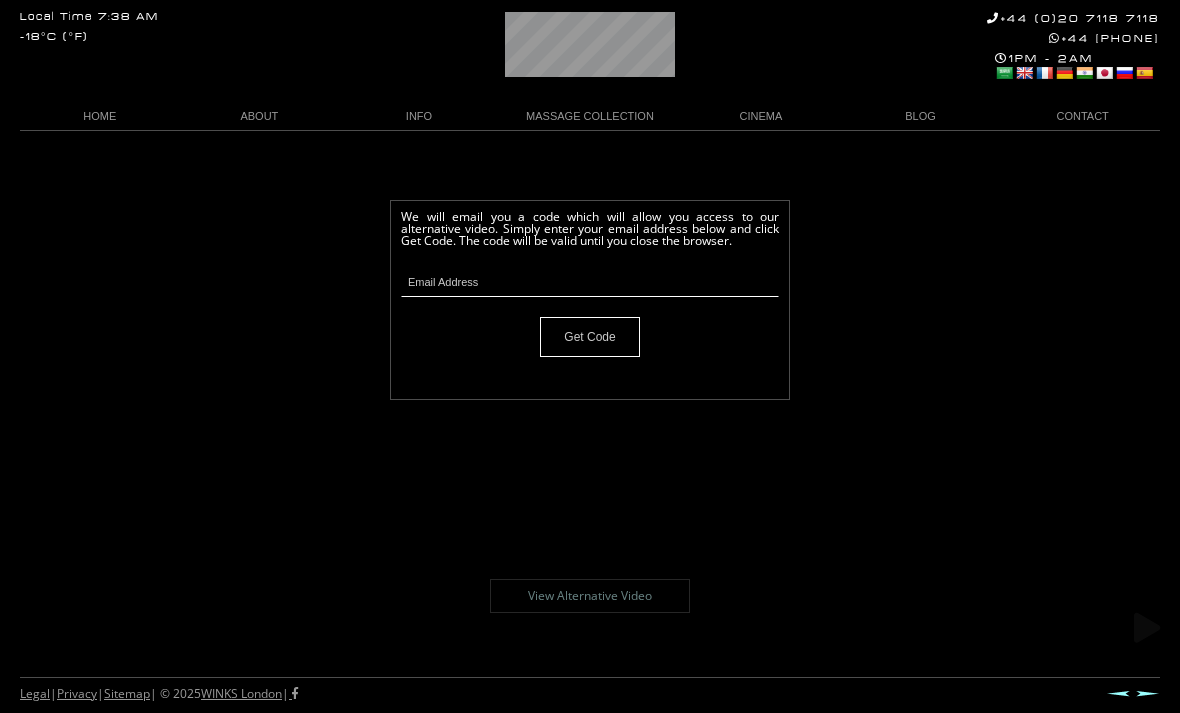 click on "Local Time 7:38 AM
-18°C (°F)
+44 (0)[PHONE]
+44 [PHONE]
1PM - 2AM  		 Select Language Arabic English French German Hindi Japanese Russian Spanish
HOME ABOUT The WINKS Way The WINKS Policy The WINKS Massage The WINKS Masseuse The WINKS Valet The WINKS Mix INFO Terms of Enjoyment Client Code of Conduct FAQ The WINKS London REVIEW MASSAGE COLLECTION The M E G A WINKS The DOUBLE M E G A WINKS TANTRA VIP by WINKS DOUBLE TANTRA VIP by WINKS The Lovers WINKS TABOO by WINKS The XTREME WINKS The DOUBLE XTREME The Naughty WINKS The PINK WINKS The MAGIK PINK WINKS CINEMA WINKS Massage Video WINKS TV Ad Video BLOG CONTACT Make a Reservation Become a WINKS Masseuse Email WINKS
Prev Next" at bounding box center (590, 421) 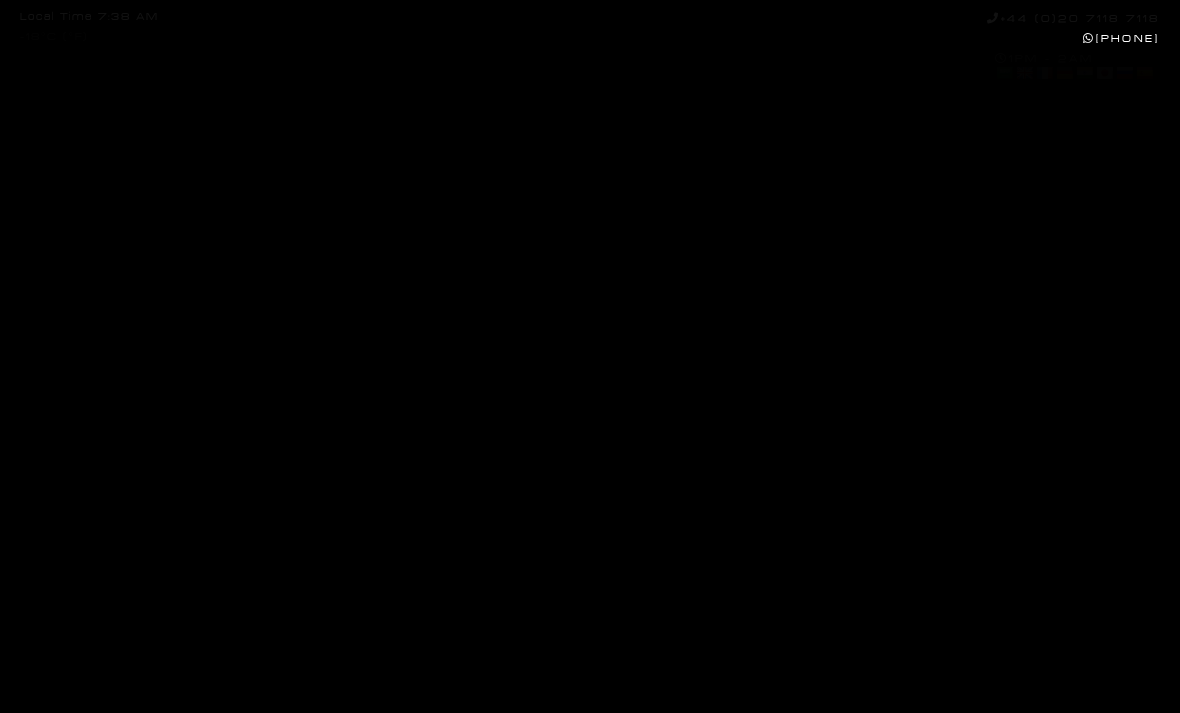 scroll, scrollTop: 0, scrollLeft: 0, axis: both 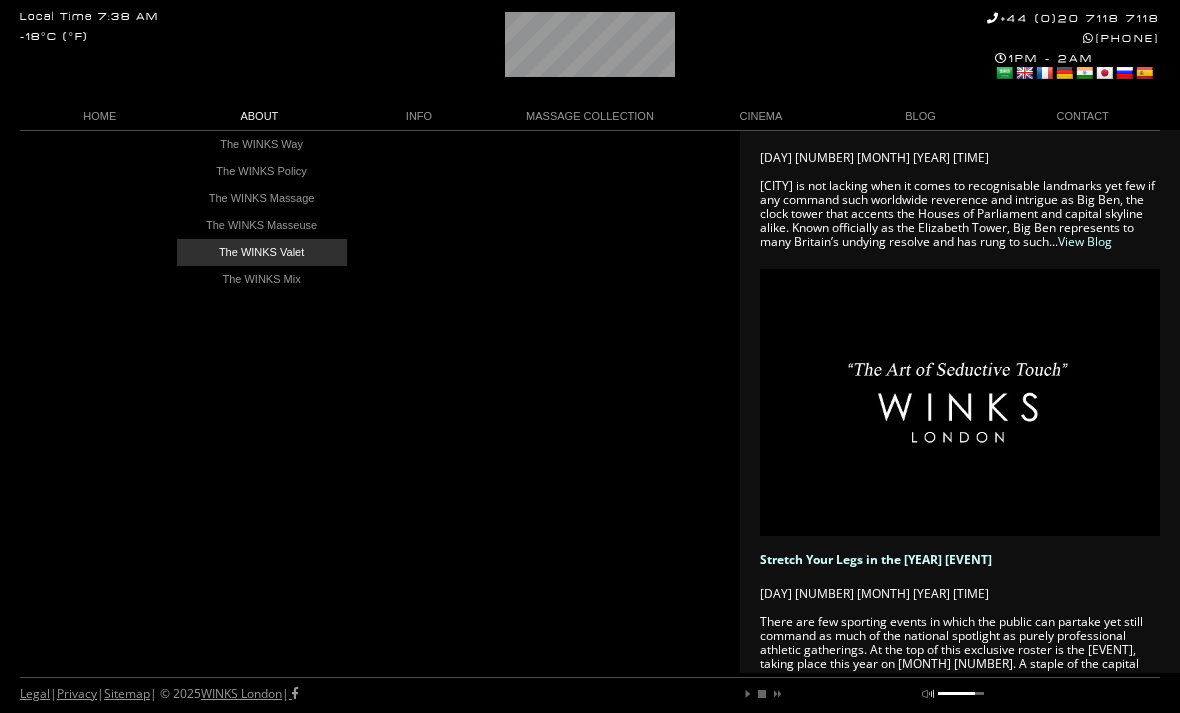 click on "The WINKS Valet" at bounding box center (262, 252) 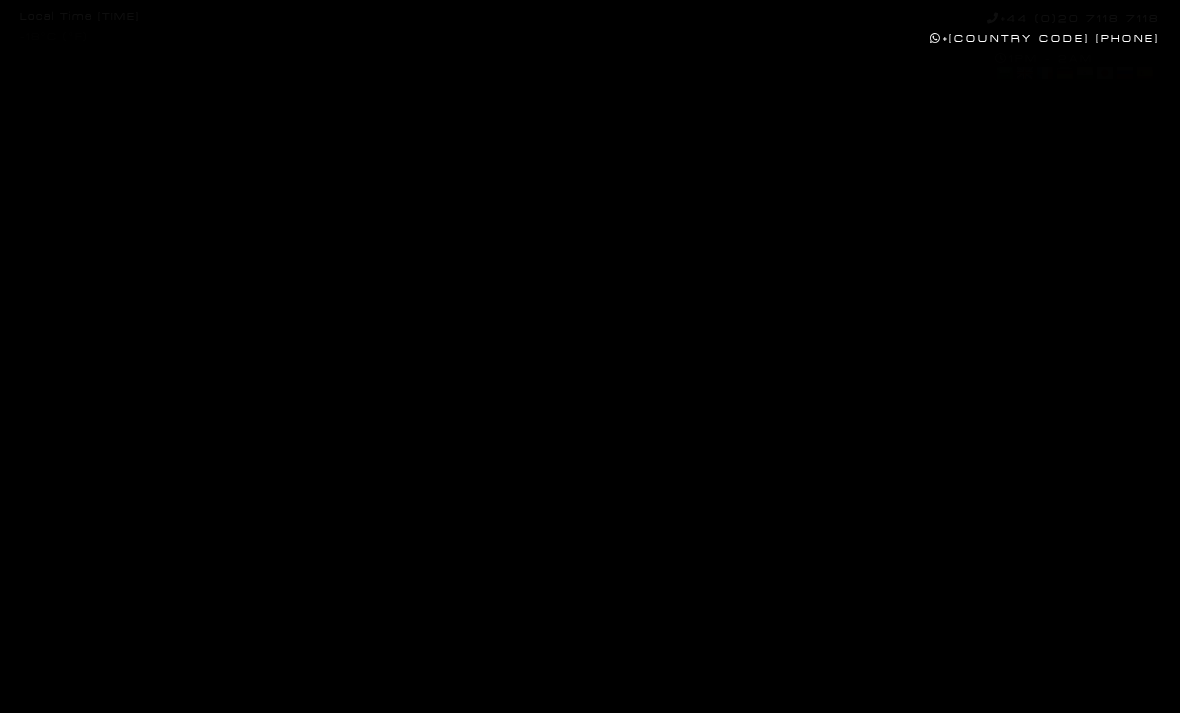 scroll, scrollTop: 0, scrollLeft: 0, axis: both 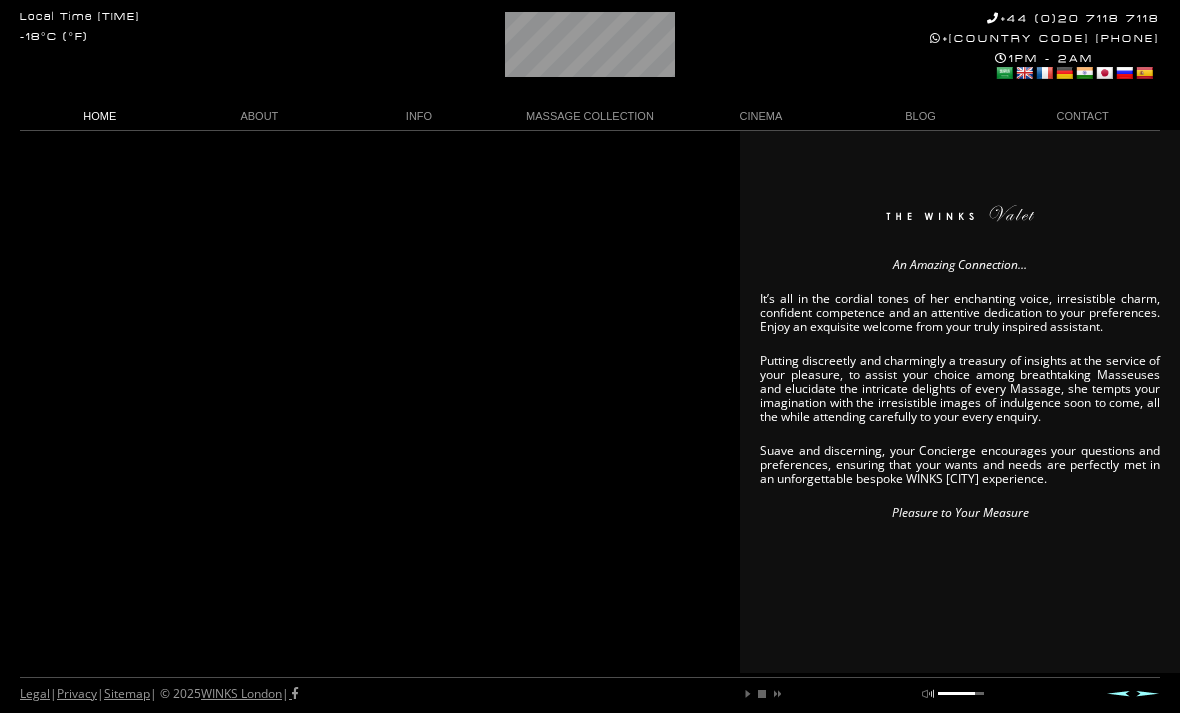 click on "HOME" at bounding box center (100, 116) 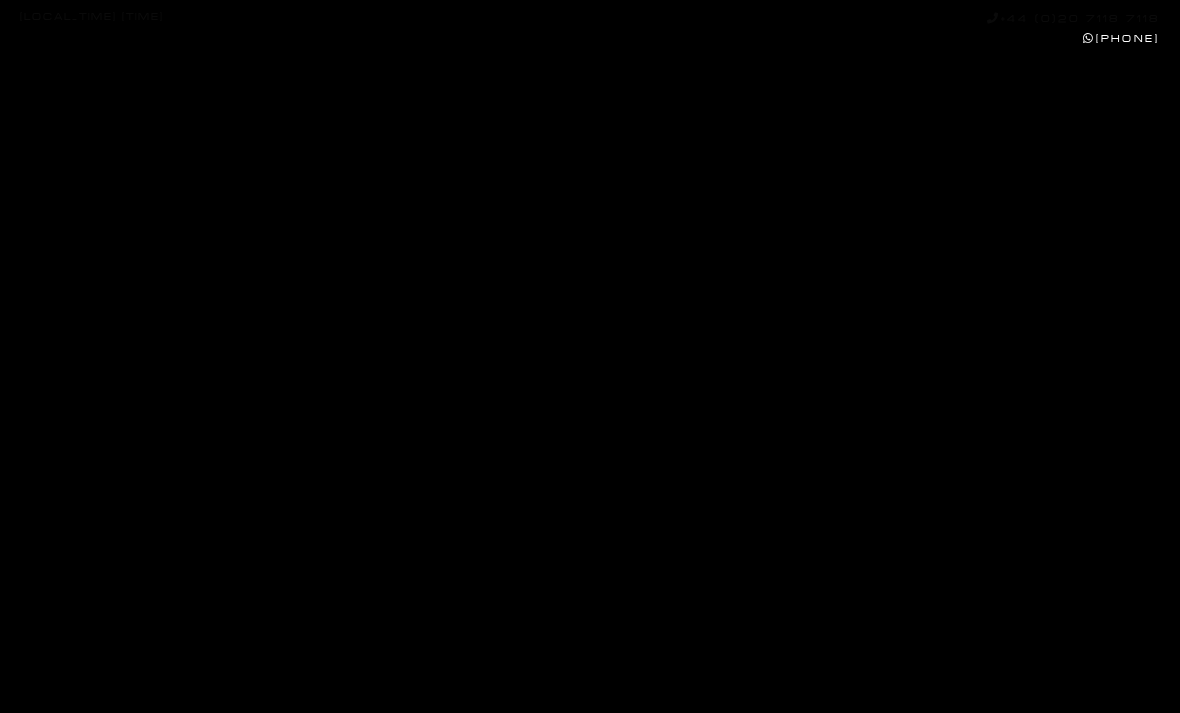 scroll, scrollTop: 0, scrollLeft: 0, axis: both 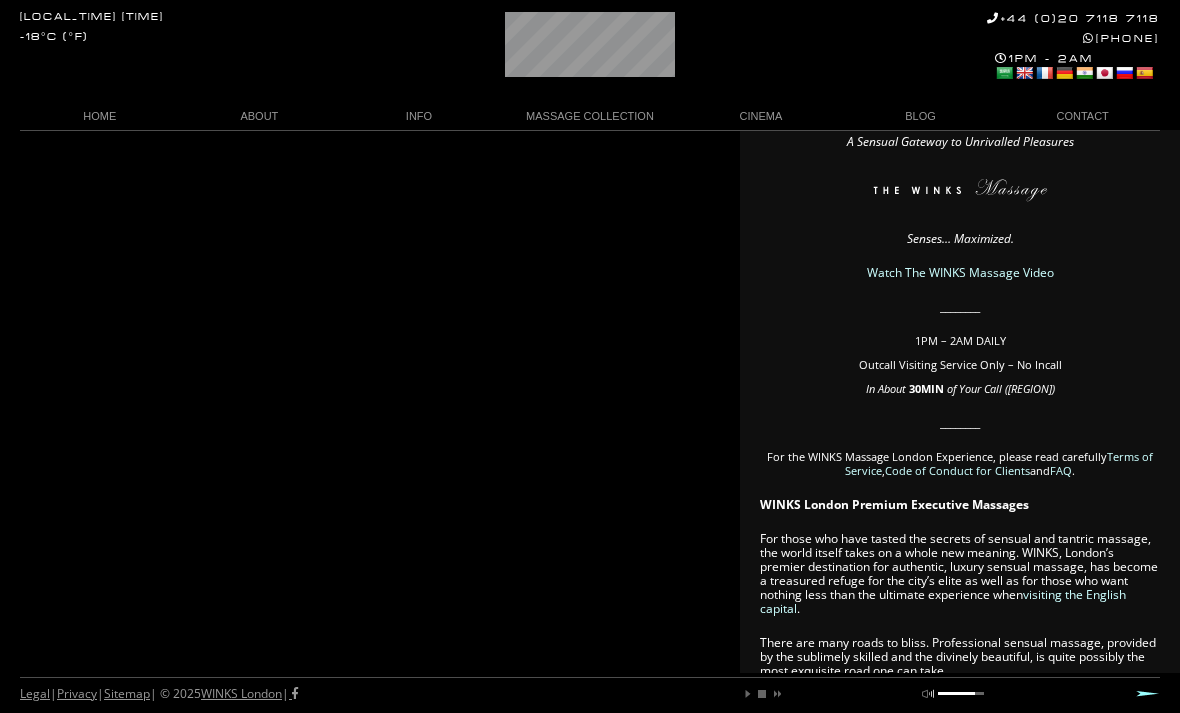click on "Watch The WINKS Massage Video" at bounding box center [960, 272] 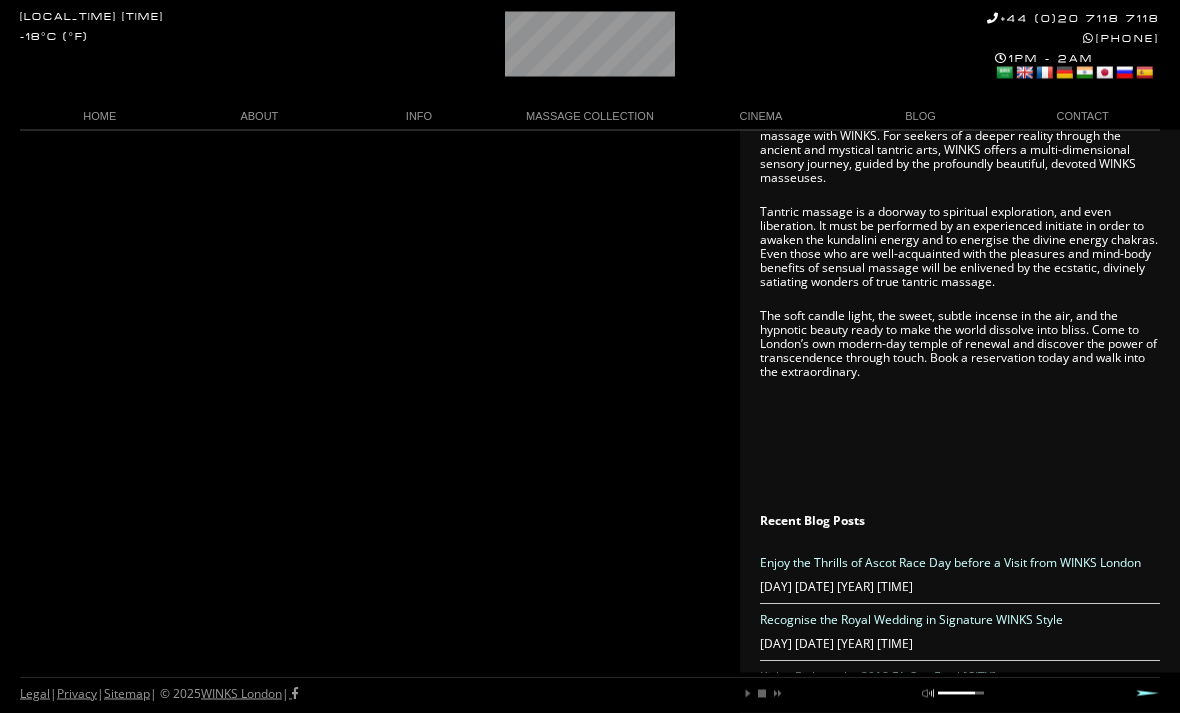 scroll, scrollTop: 1395, scrollLeft: 0, axis: vertical 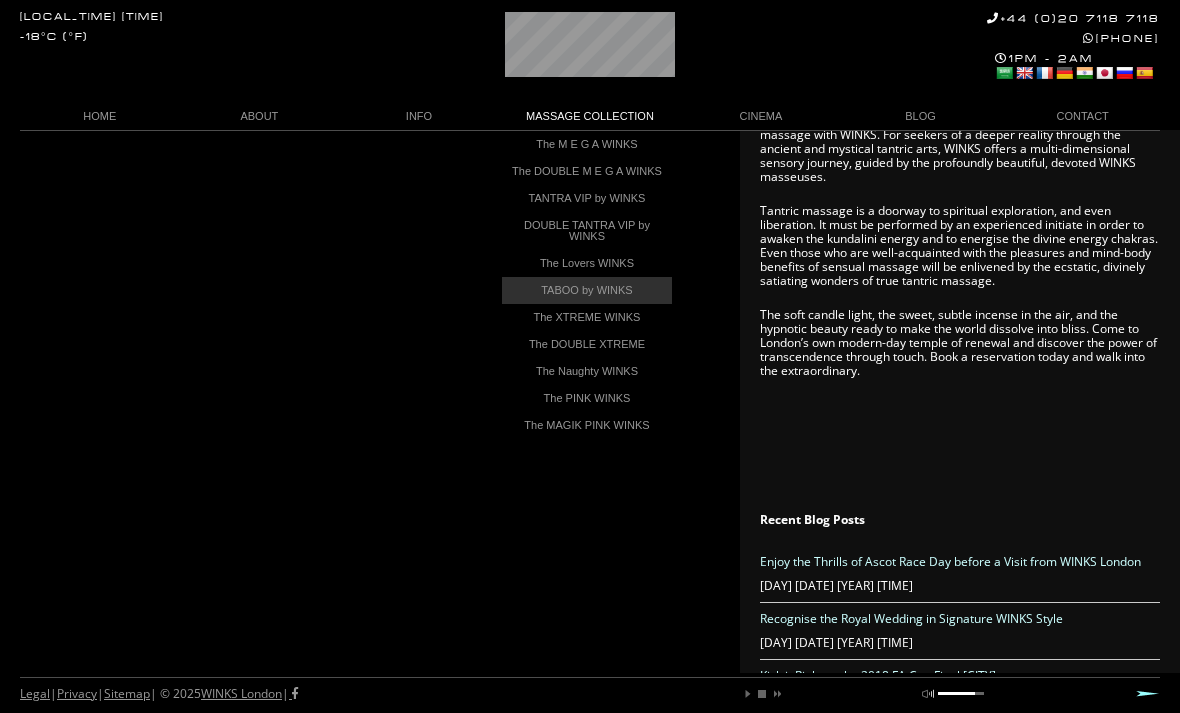 click on "TABOO by WINKS" at bounding box center [587, 290] 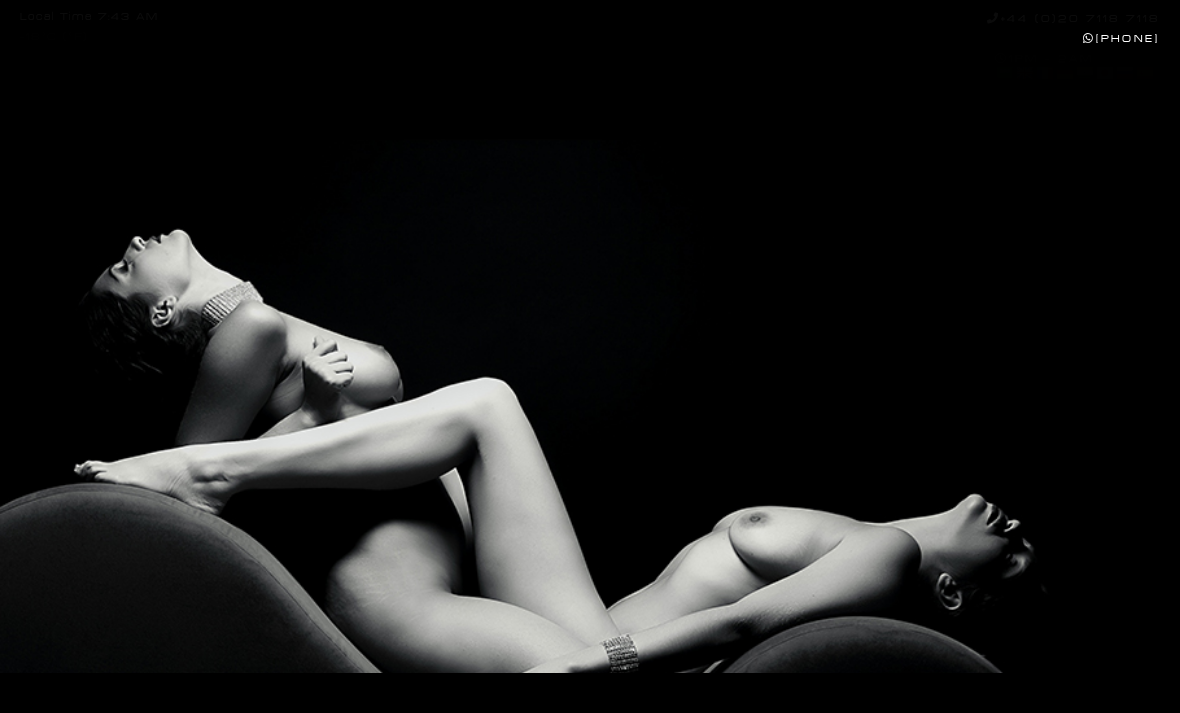 scroll, scrollTop: 0, scrollLeft: 0, axis: both 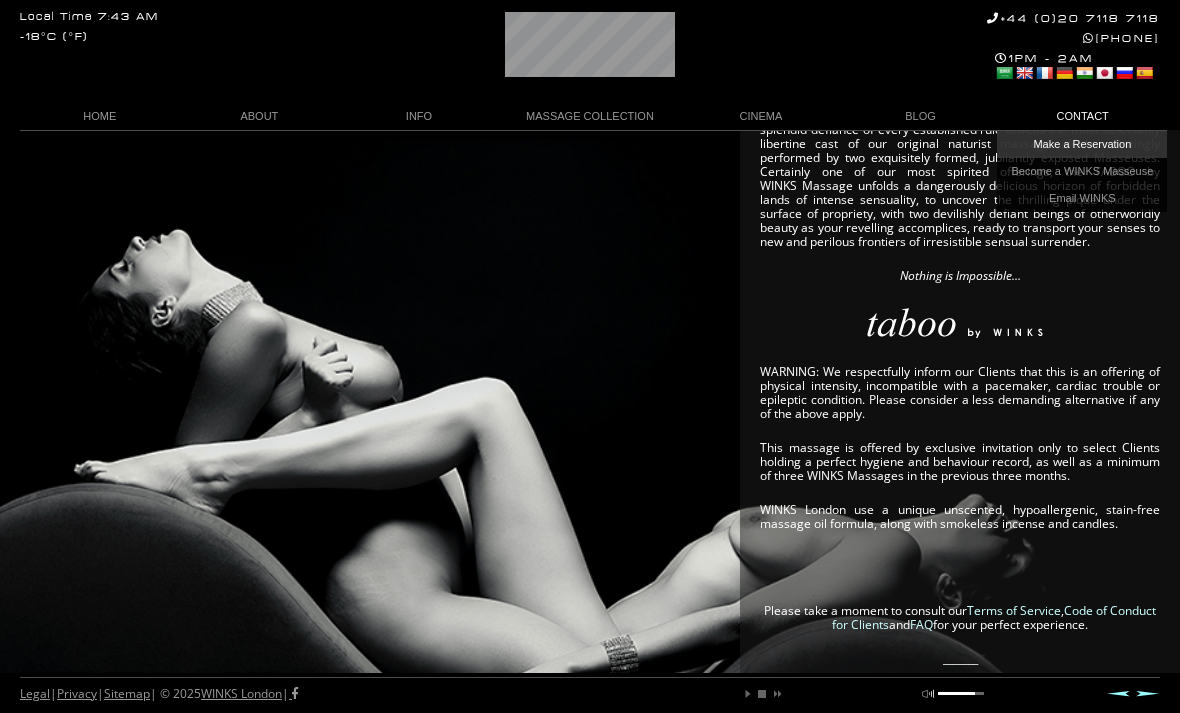 click on "Make a Reservation" at bounding box center [1082, 144] 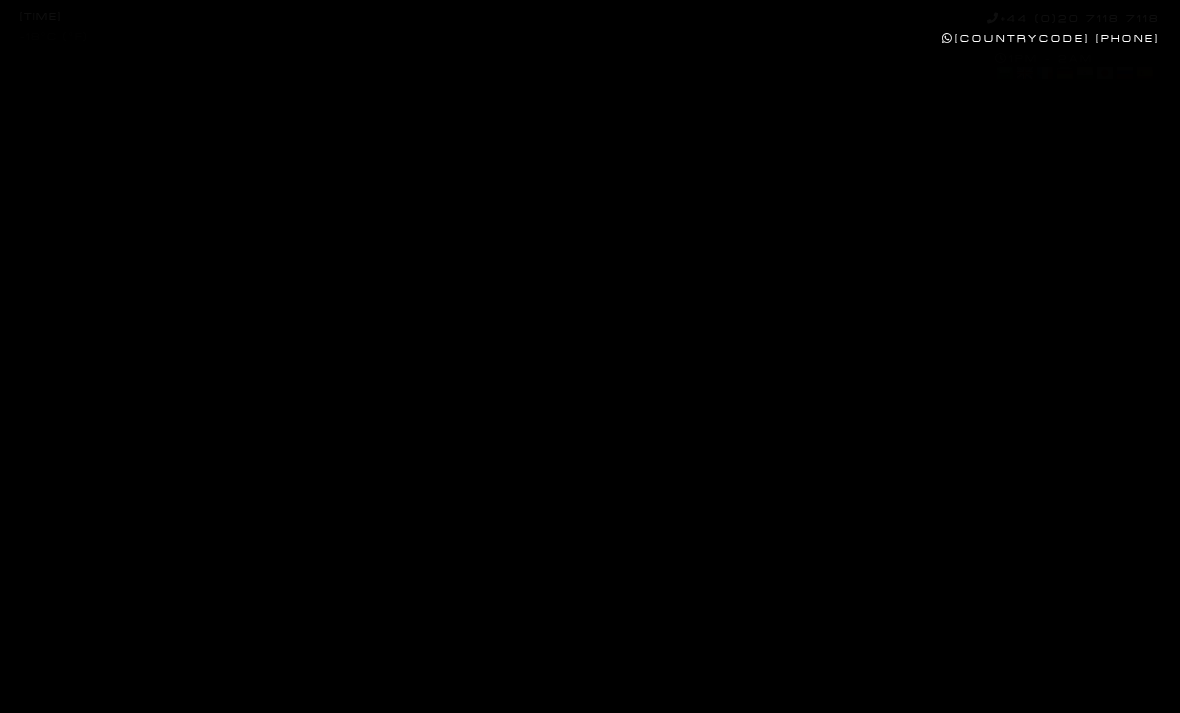 scroll, scrollTop: 0, scrollLeft: 0, axis: both 